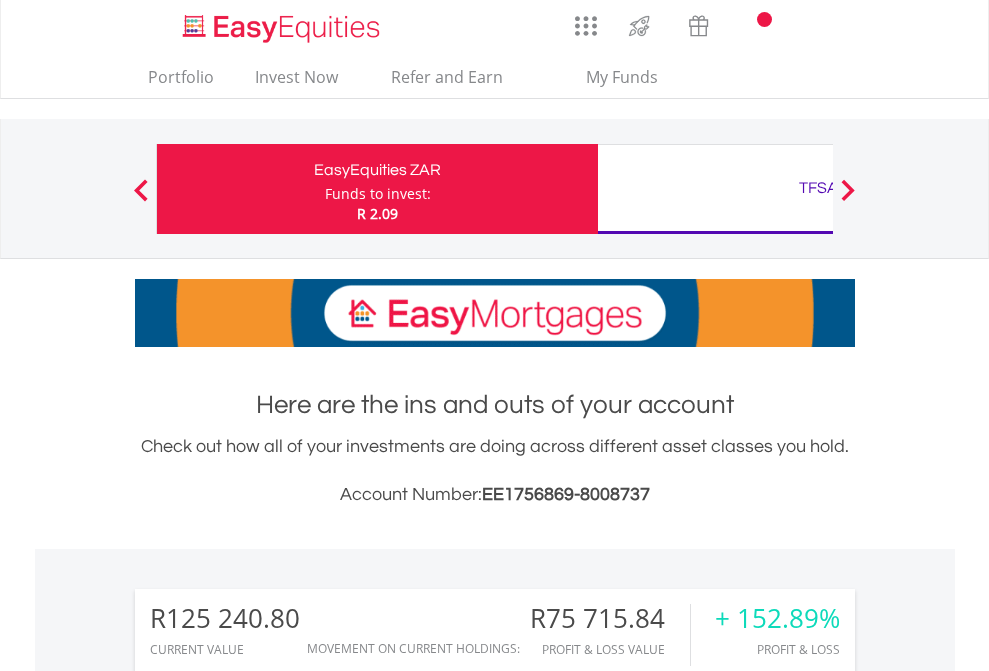 scroll, scrollTop: 0, scrollLeft: 0, axis: both 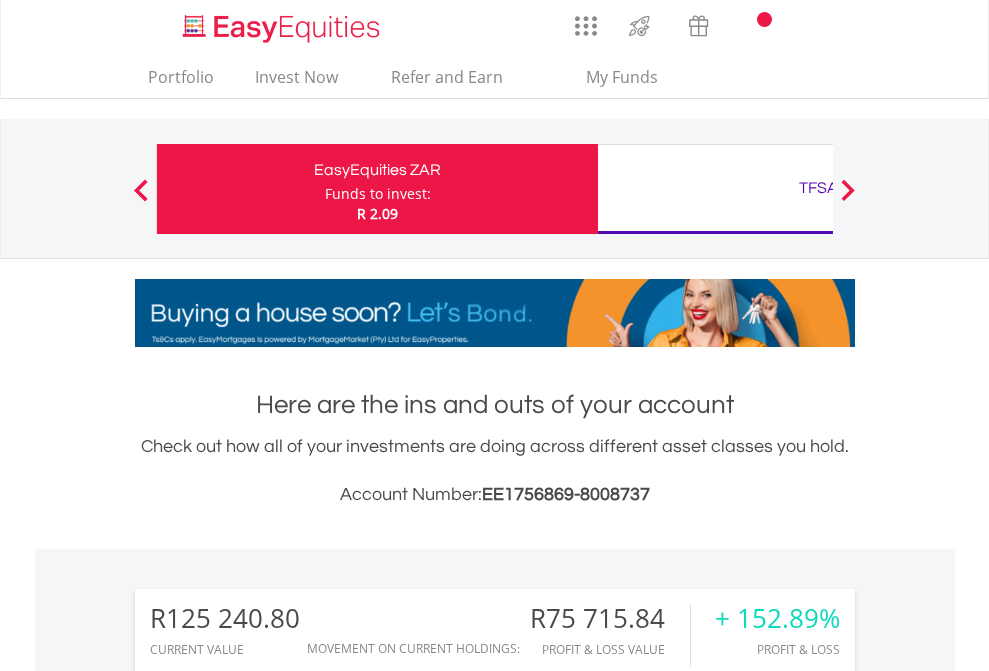 click on "Funds to invest:" at bounding box center [378, 194] 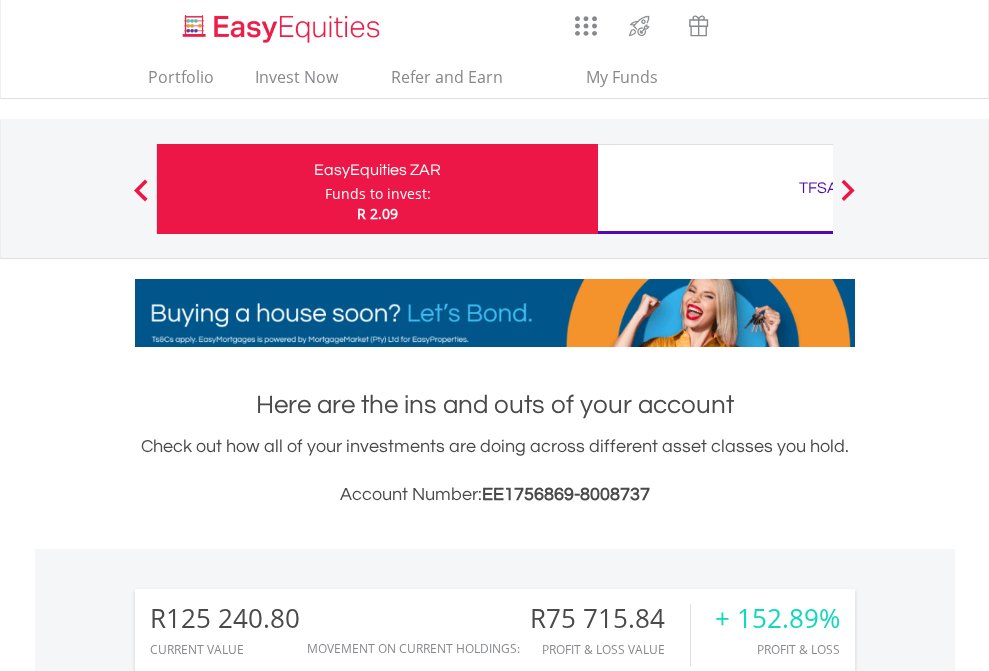 scroll, scrollTop: 999808, scrollLeft: 999687, axis: both 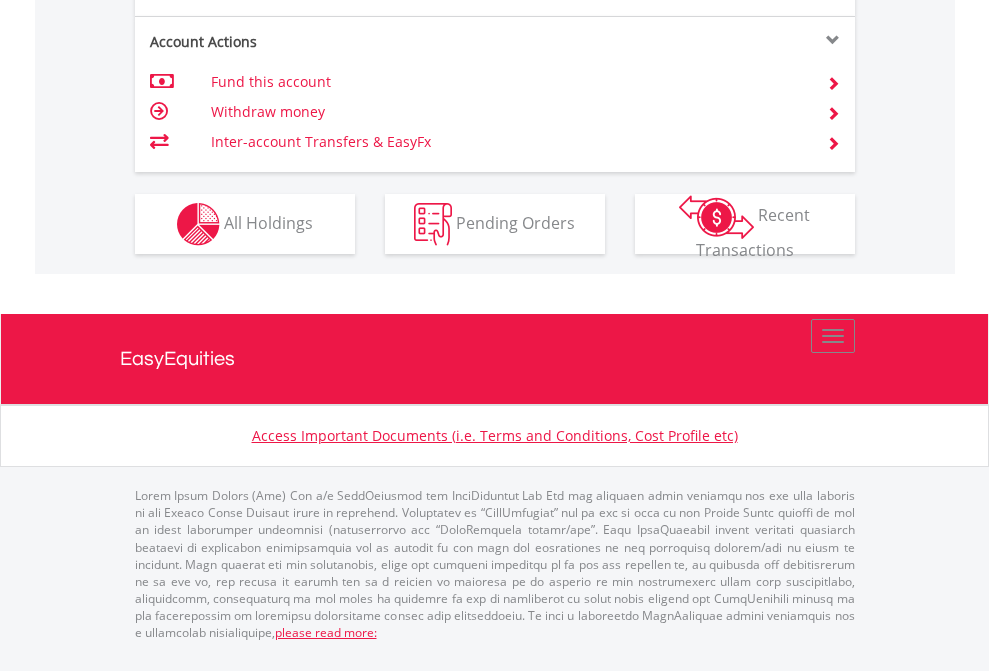 click on "Investment types" at bounding box center (706, -337) 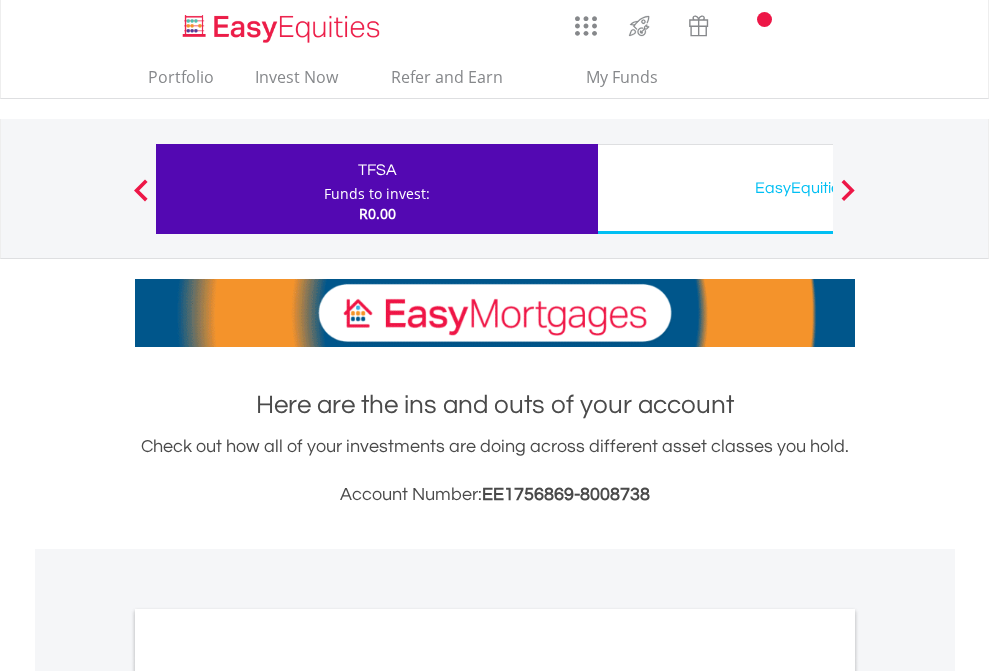scroll, scrollTop: 0, scrollLeft: 0, axis: both 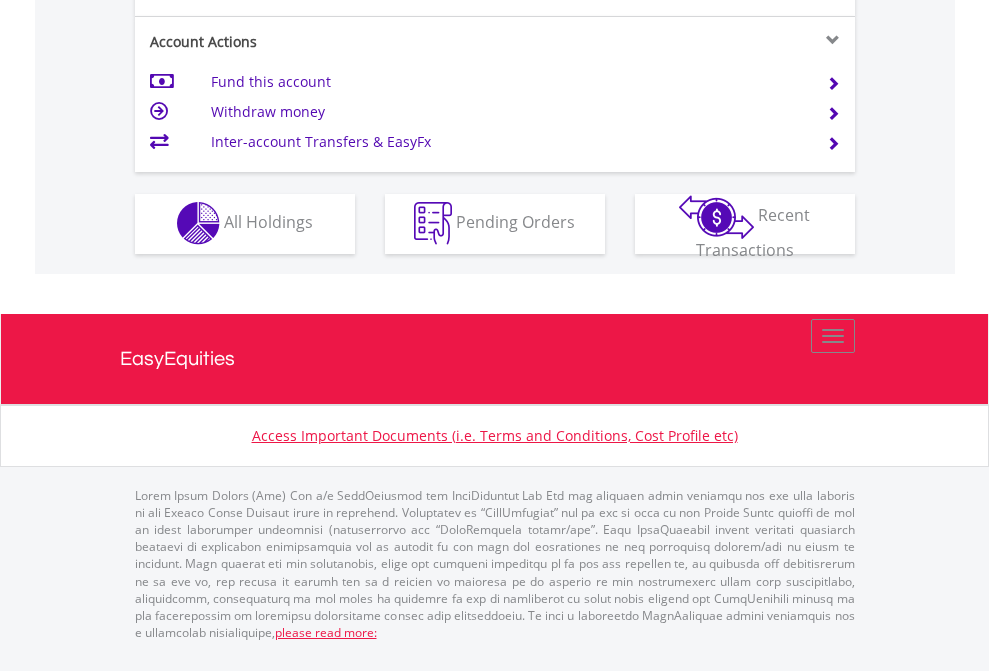 click on "Investment types" at bounding box center (706, -353) 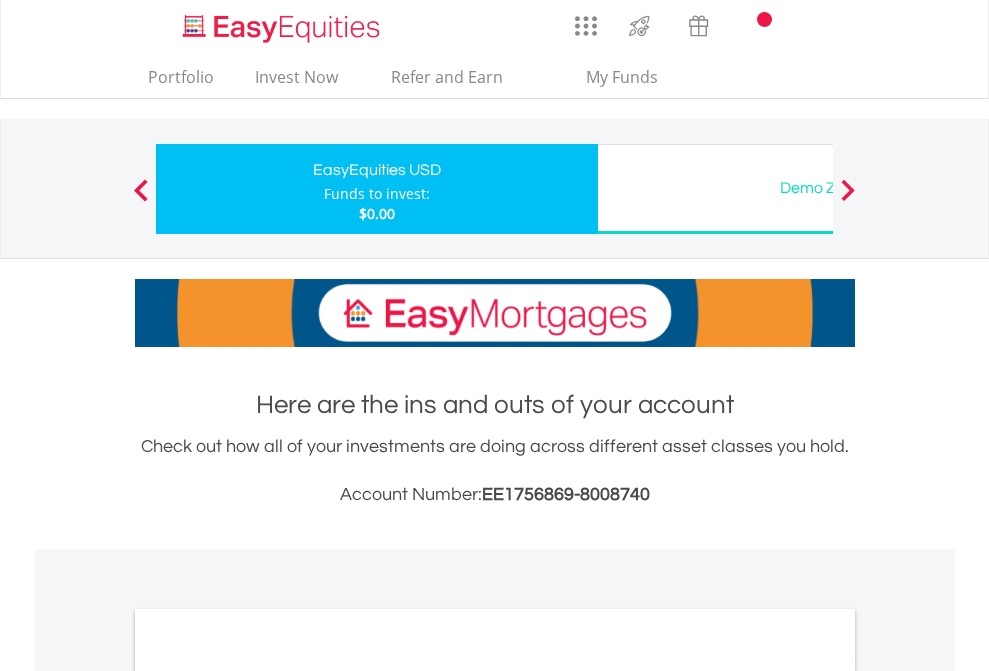 scroll, scrollTop: 0, scrollLeft: 0, axis: both 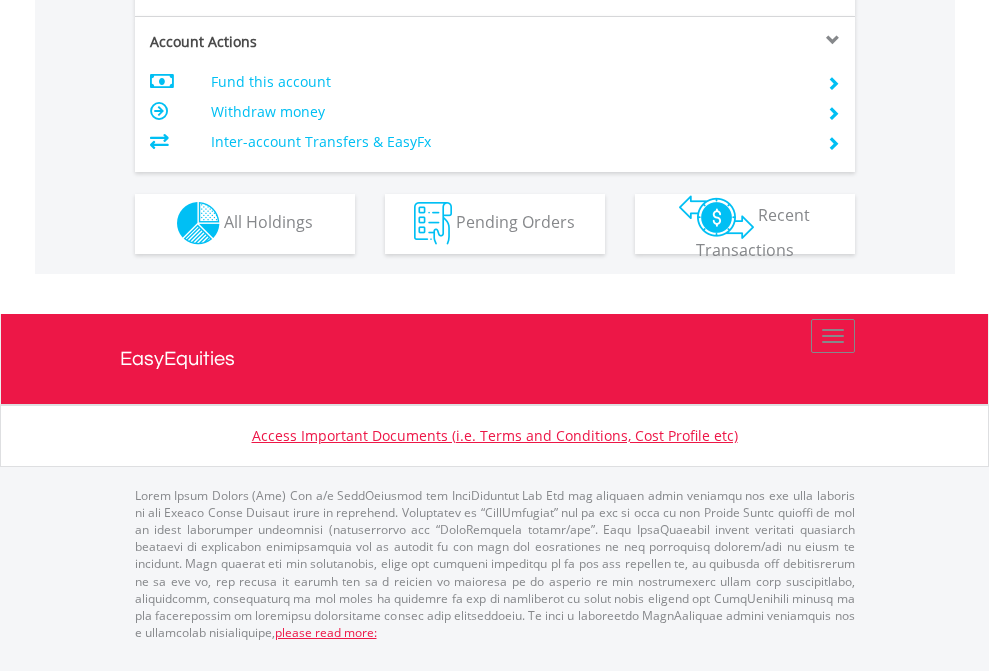 click on "Investment types" at bounding box center [706, -353] 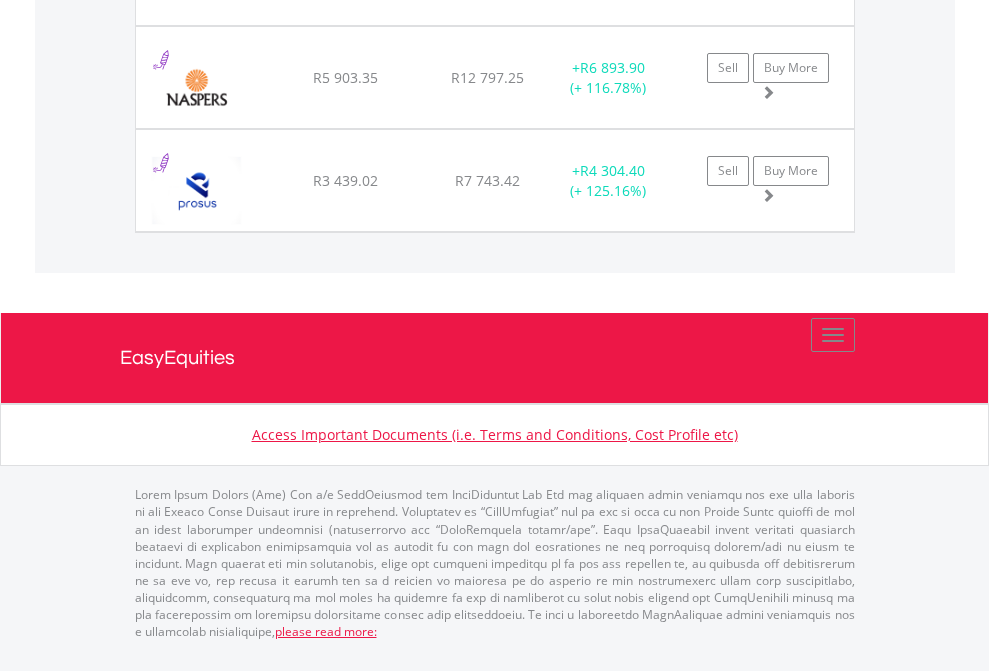click on "TFSA" at bounding box center [818, -1625] 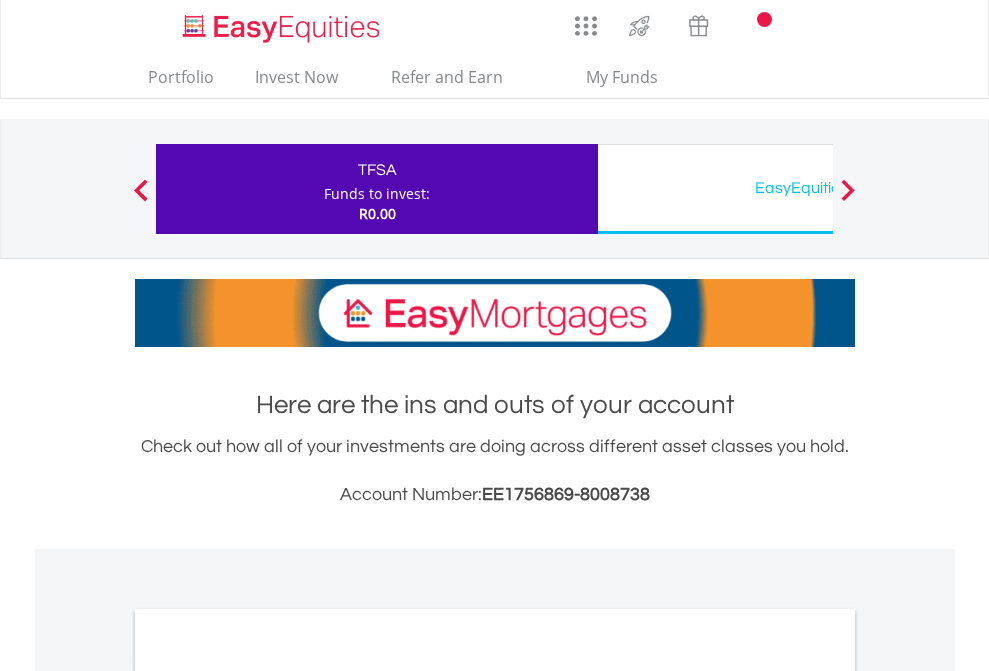 scroll, scrollTop: 0, scrollLeft: 0, axis: both 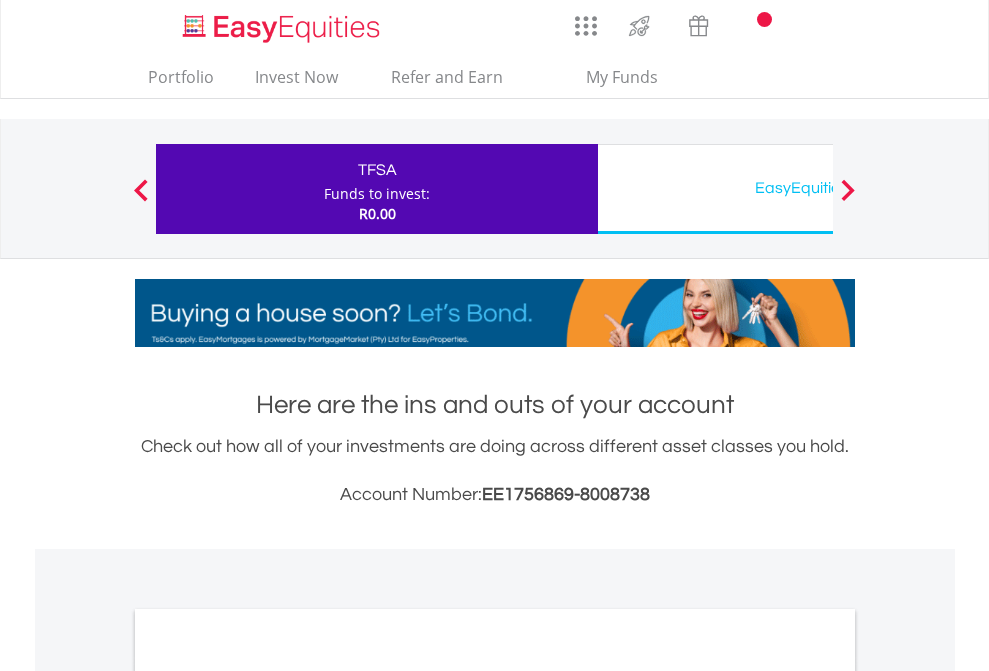 click on "All Holdings" at bounding box center [268, 1096] 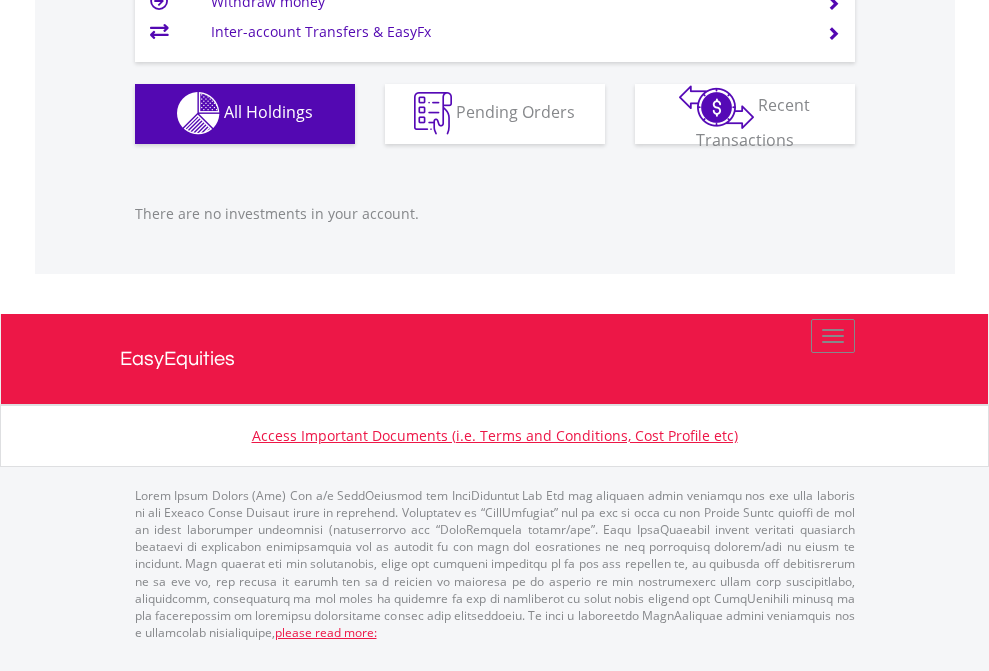 scroll, scrollTop: 1980, scrollLeft: 0, axis: vertical 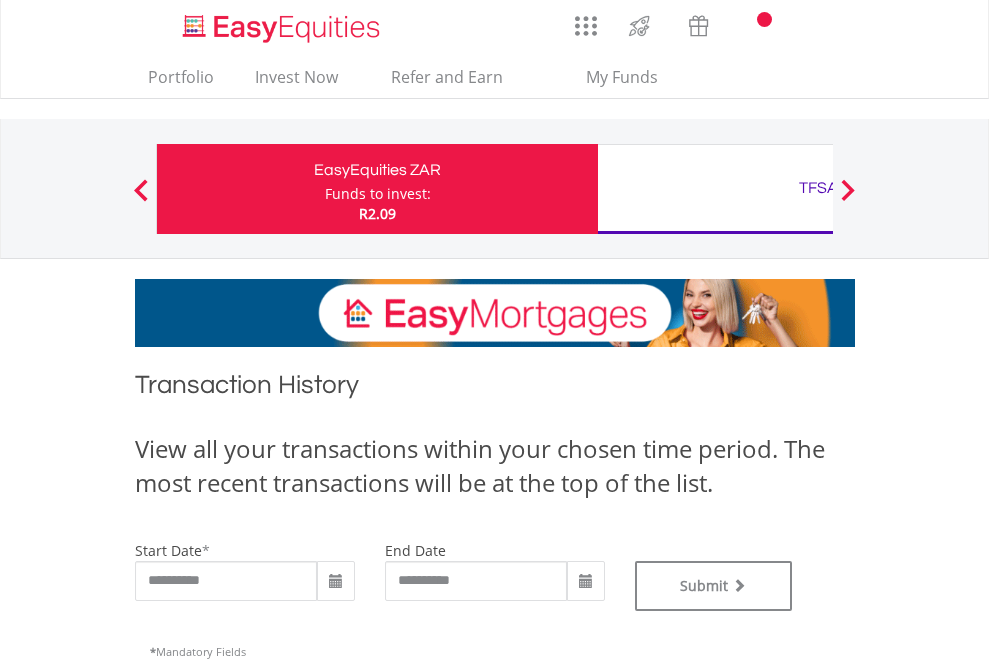 type on "**********" 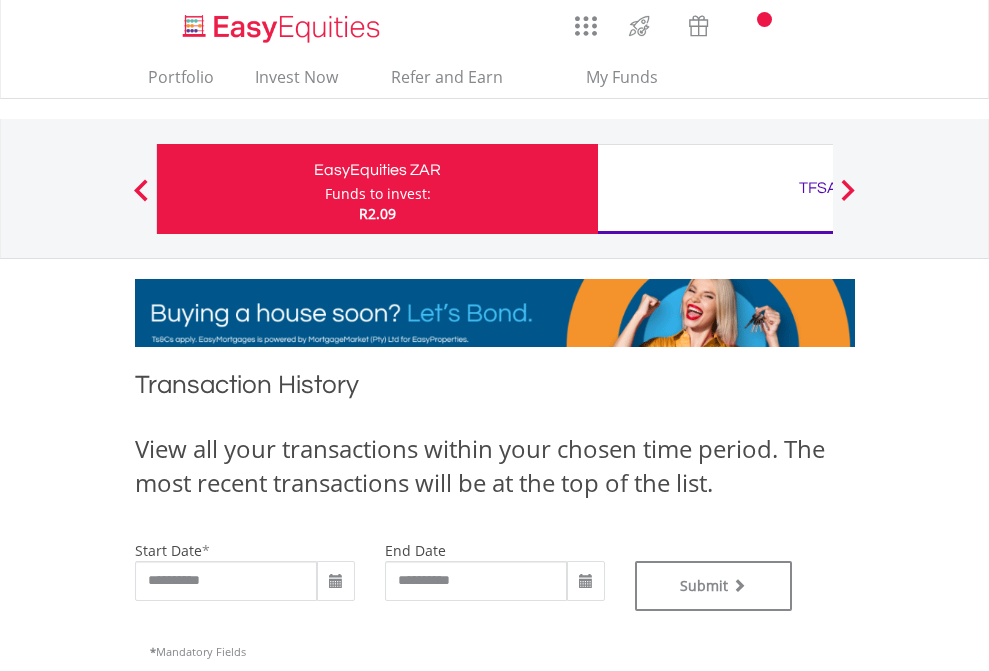 type on "**********" 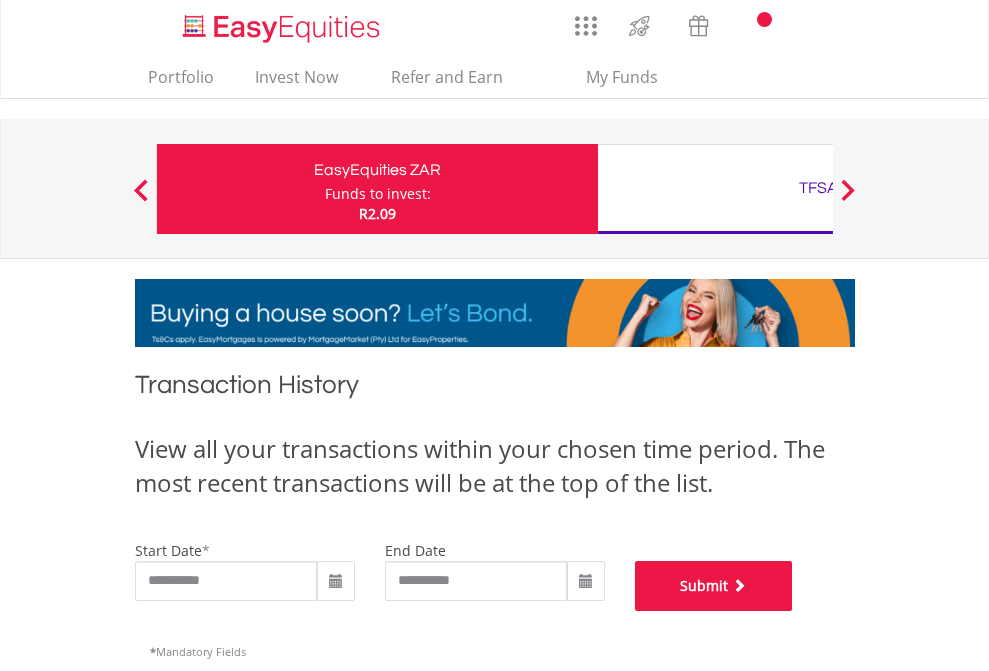 click on "Submit" at bounding box center (714, 586) 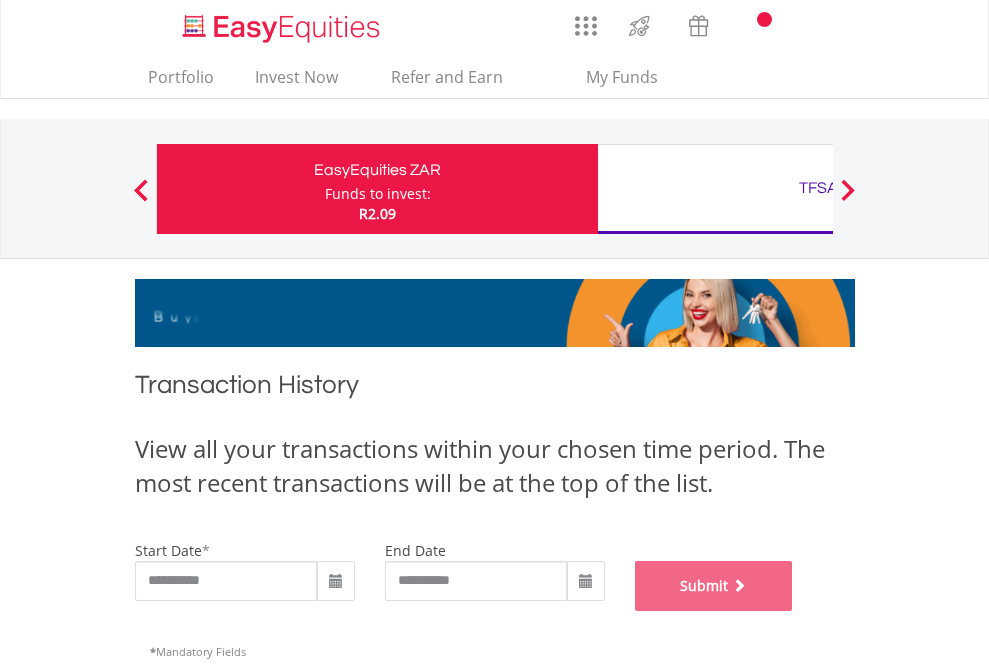 scroll, scrollTop: 811, scrollLeft: 0, axis: vertical 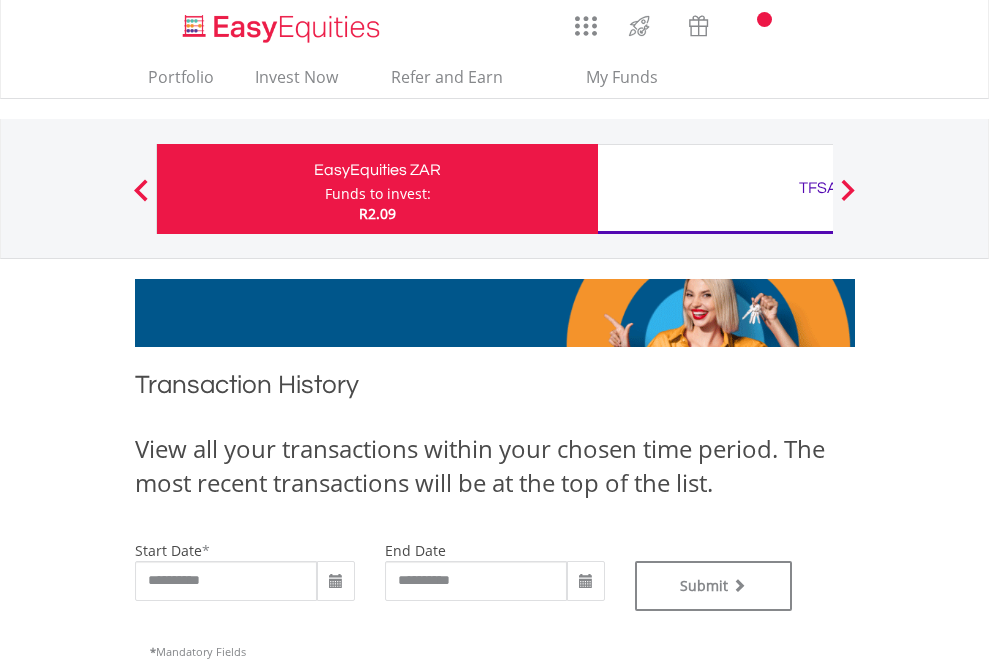 click on "TFSA" at bounding box center (818, 188) 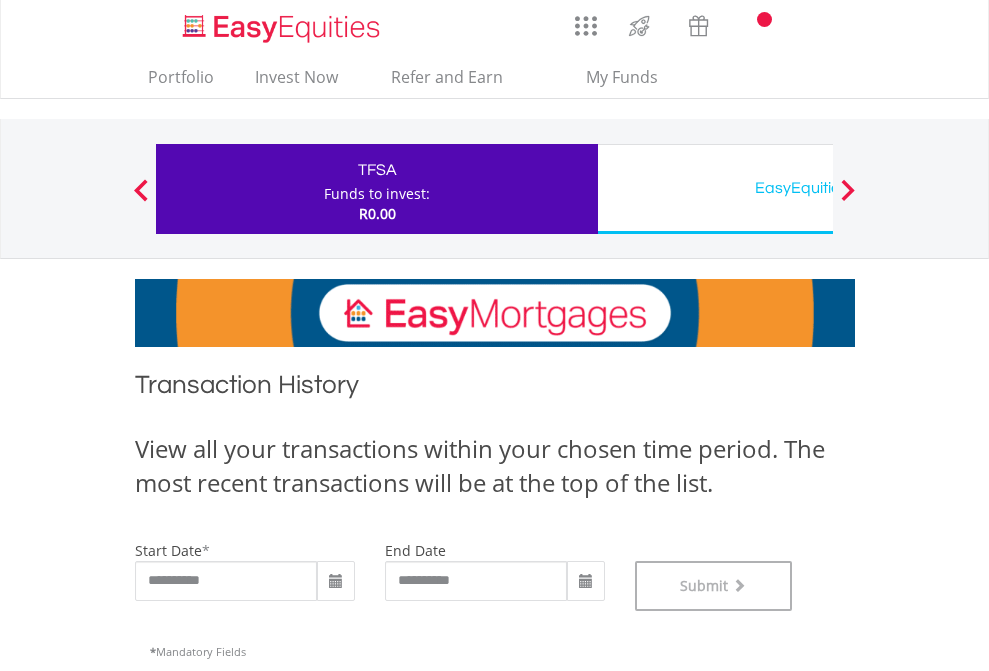 scroll, scrollTop: 811, scrollLeft: 0, axis: vertical 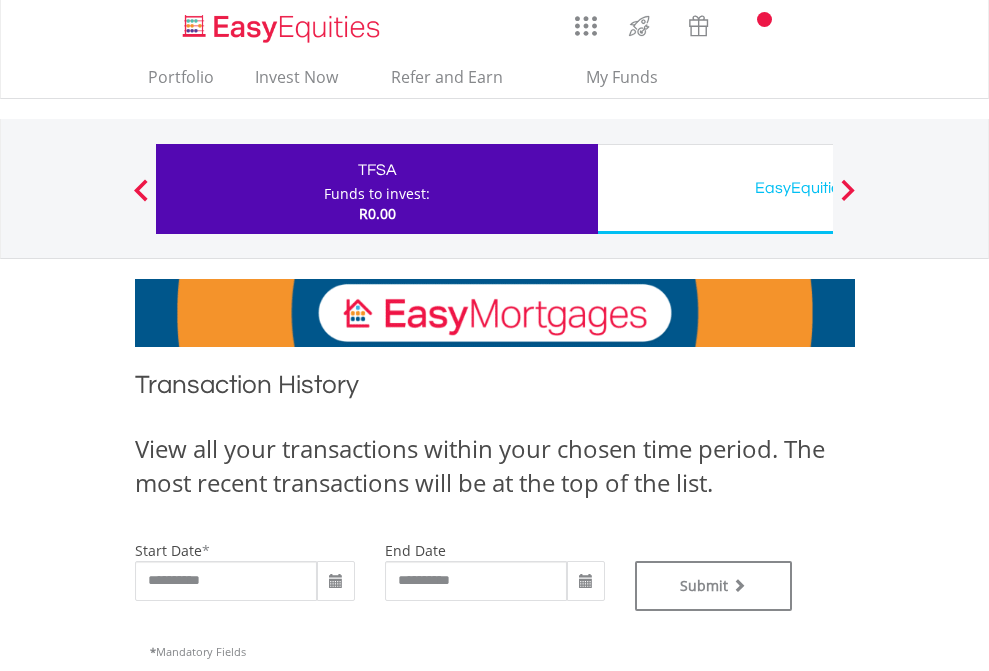 click on "EasyEquities USD" at bounding box center (818, 188) 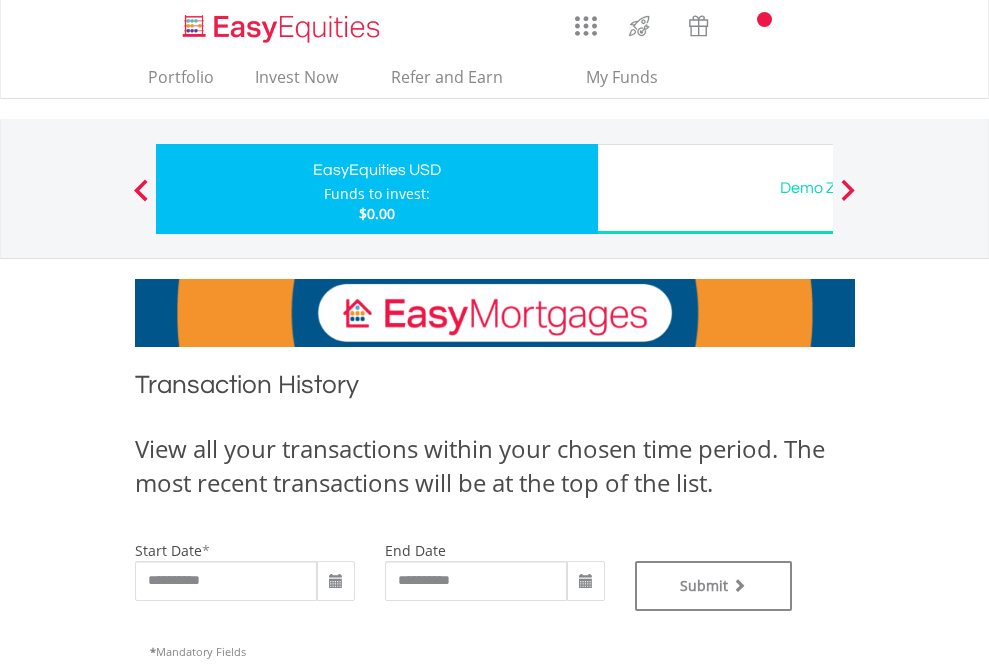 scroll, scrollTop: 0, scrollLeft: 0, axis: both 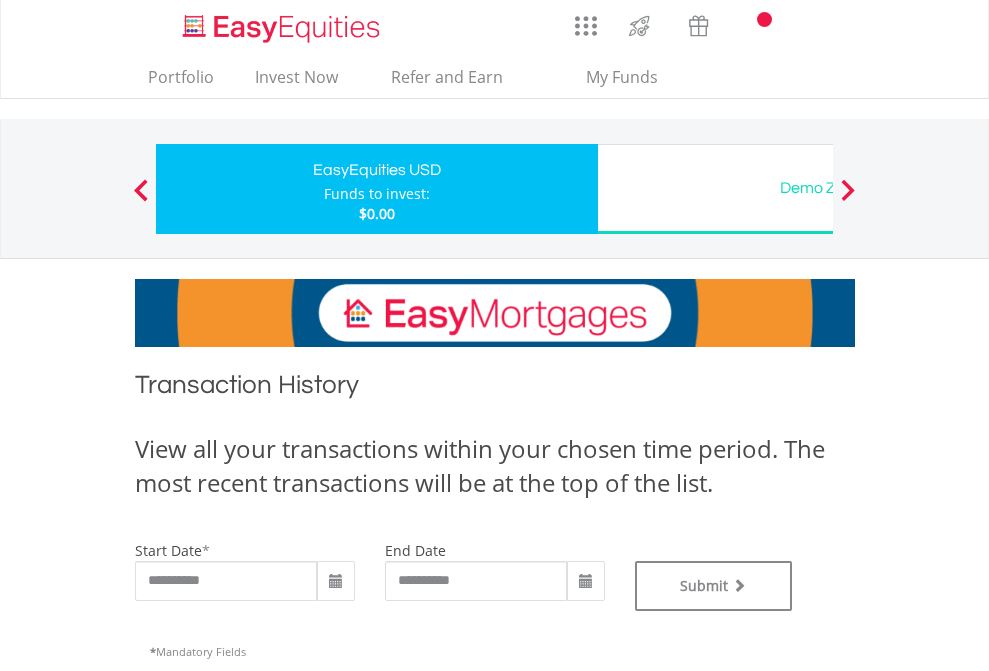 type on "**********" 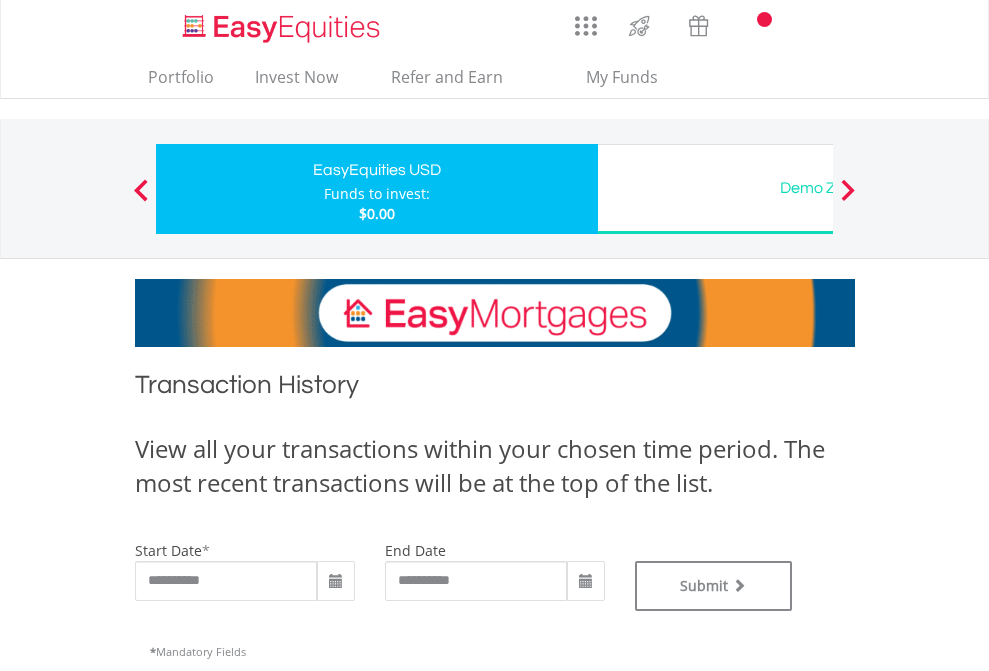 type on "**********" 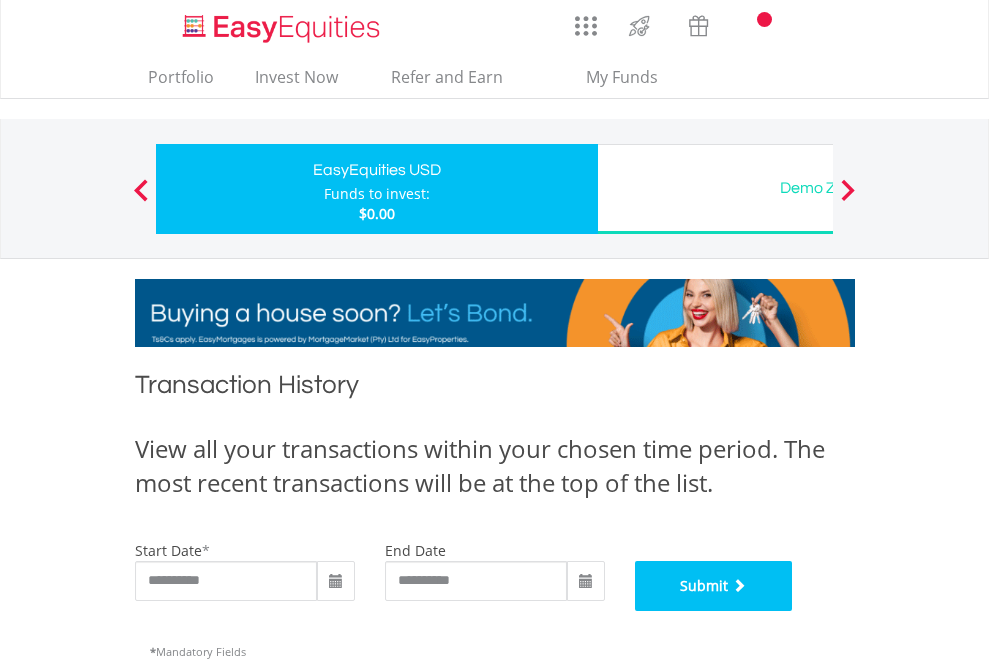 click on "Submit" at bounding box center [714, 586] 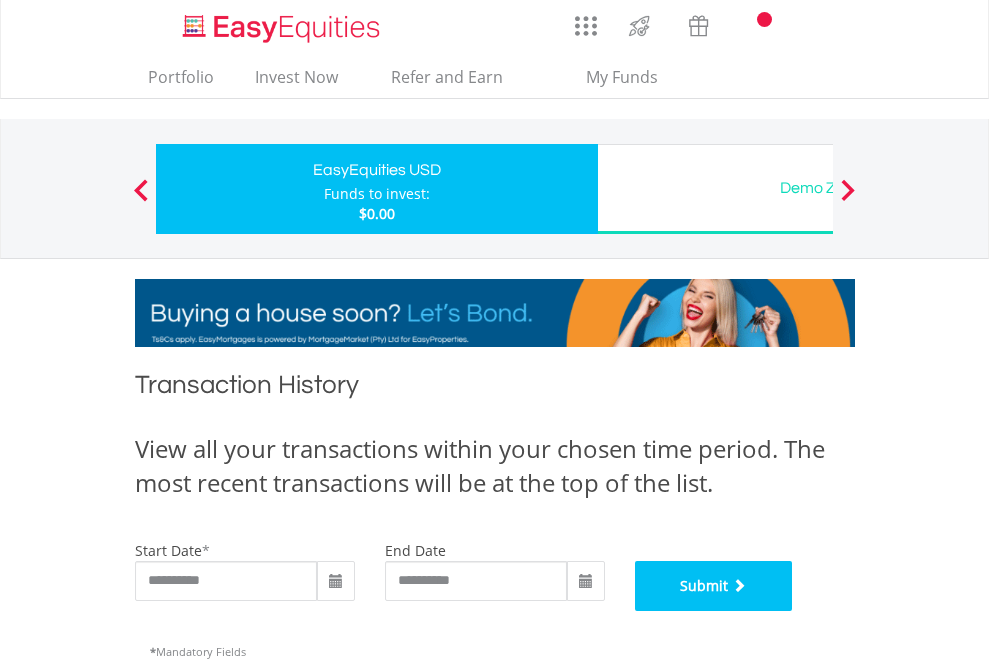 scroll, scrollTop: 811, scrollLeft: 0, axis: vertical 